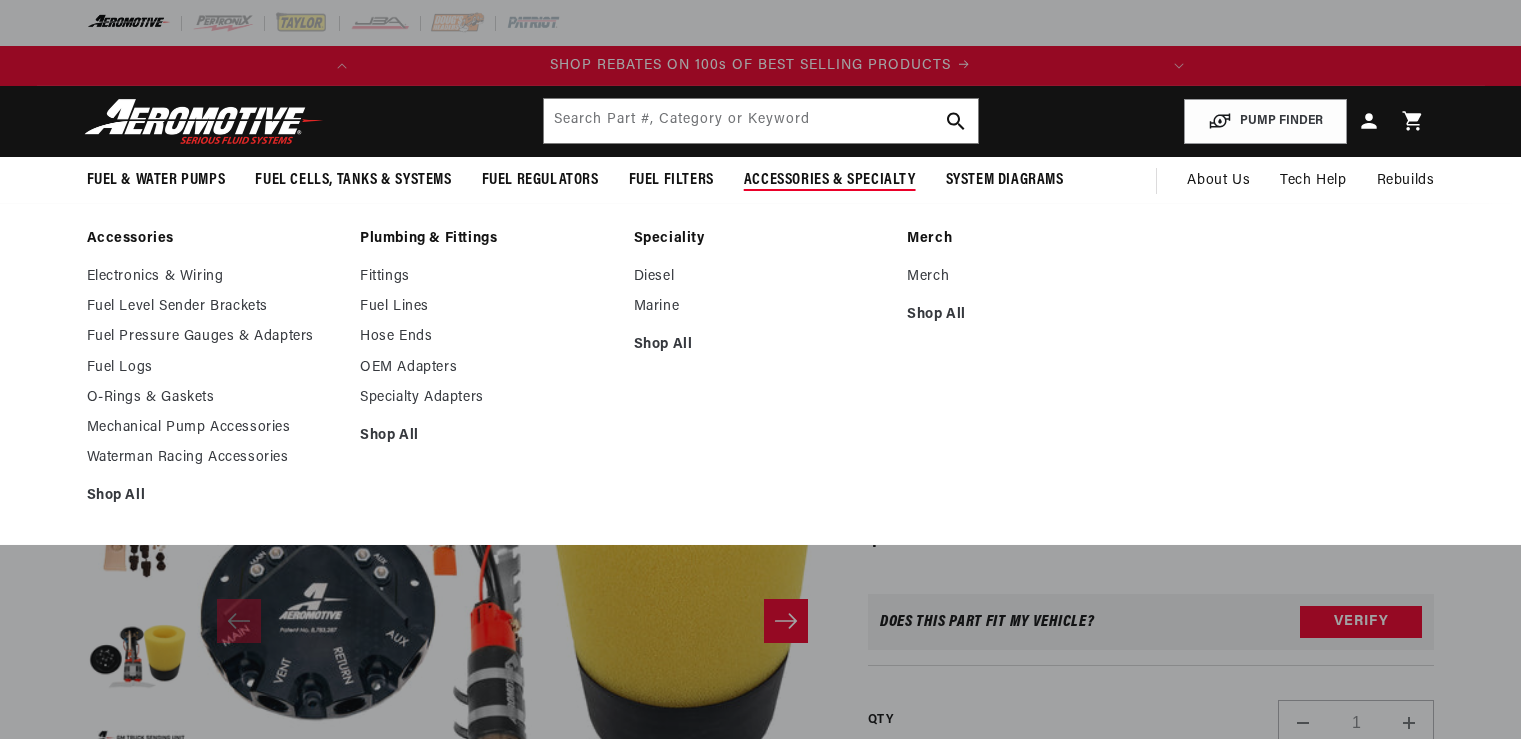 scroll, scrollTop: 0, scrollLeft: 0, axis: both 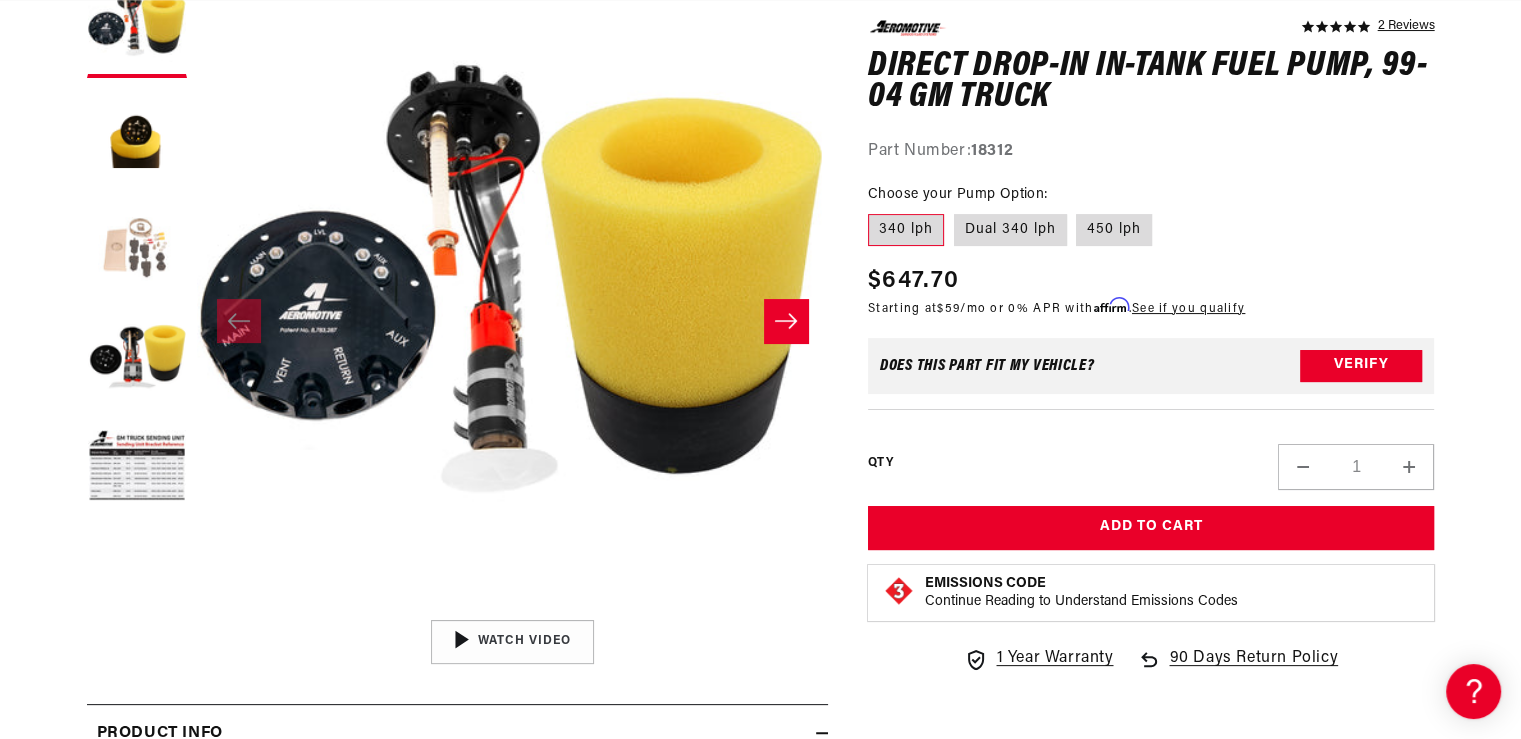 click at bounding box center (137, 248) 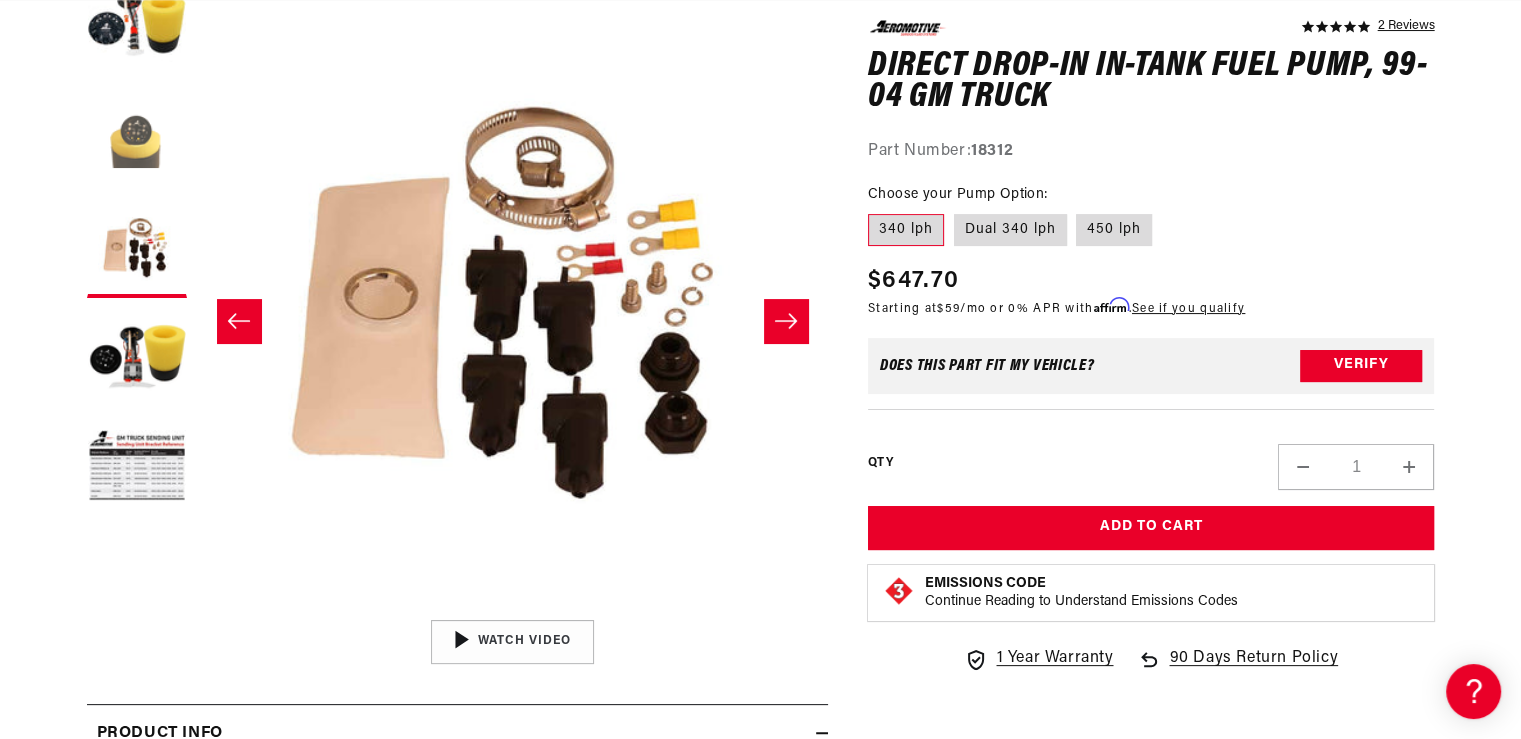 click at bounding box center [137, 138] 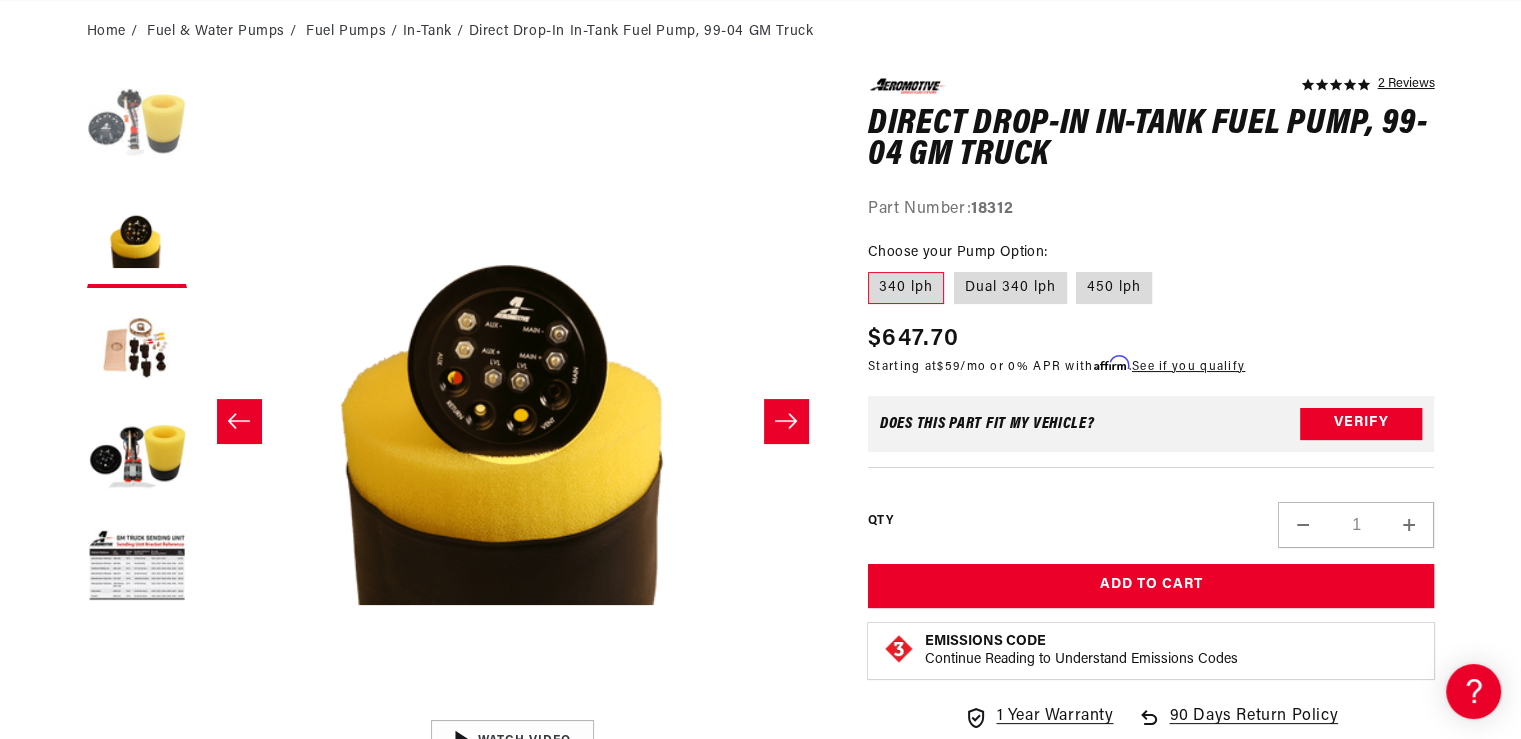 click at bounding box center [137, 128] 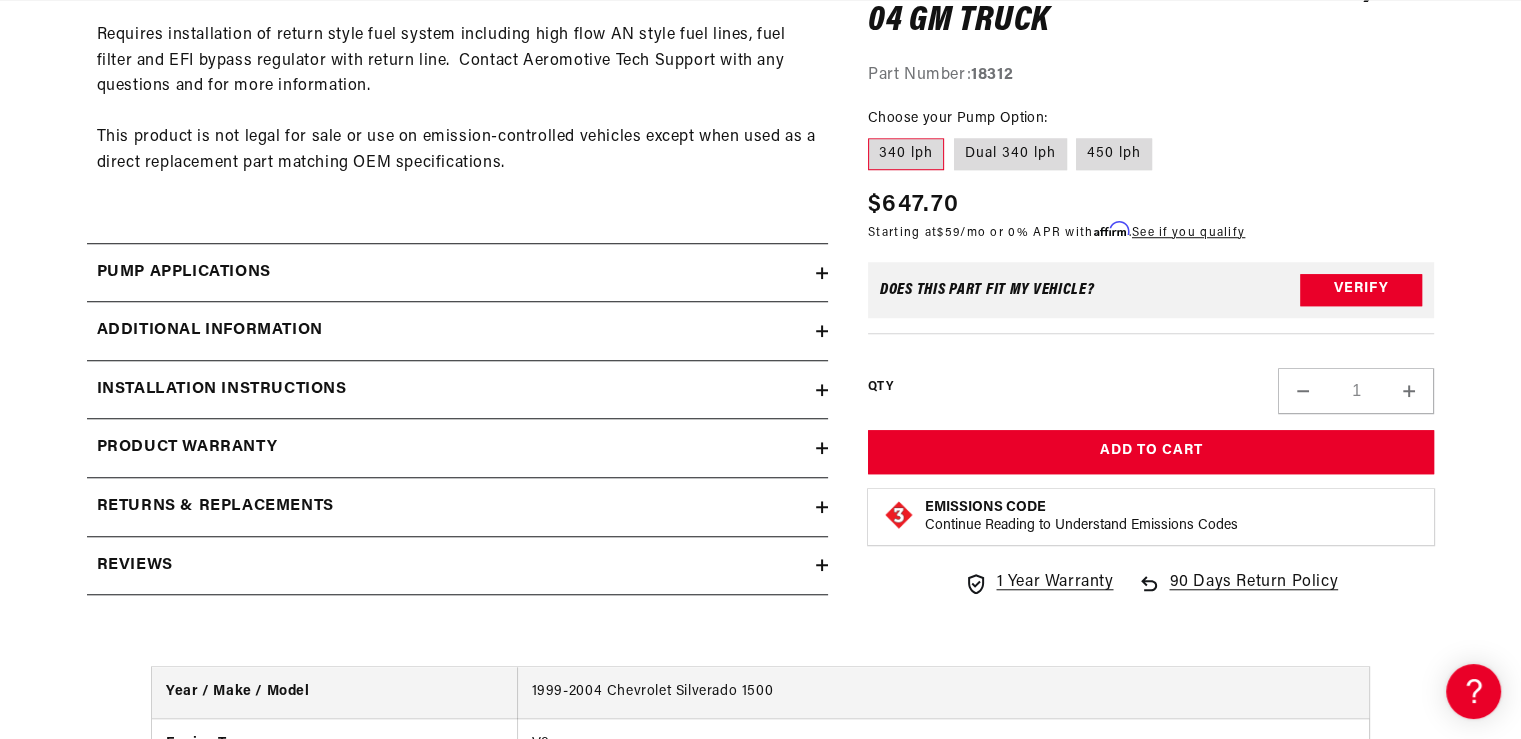click 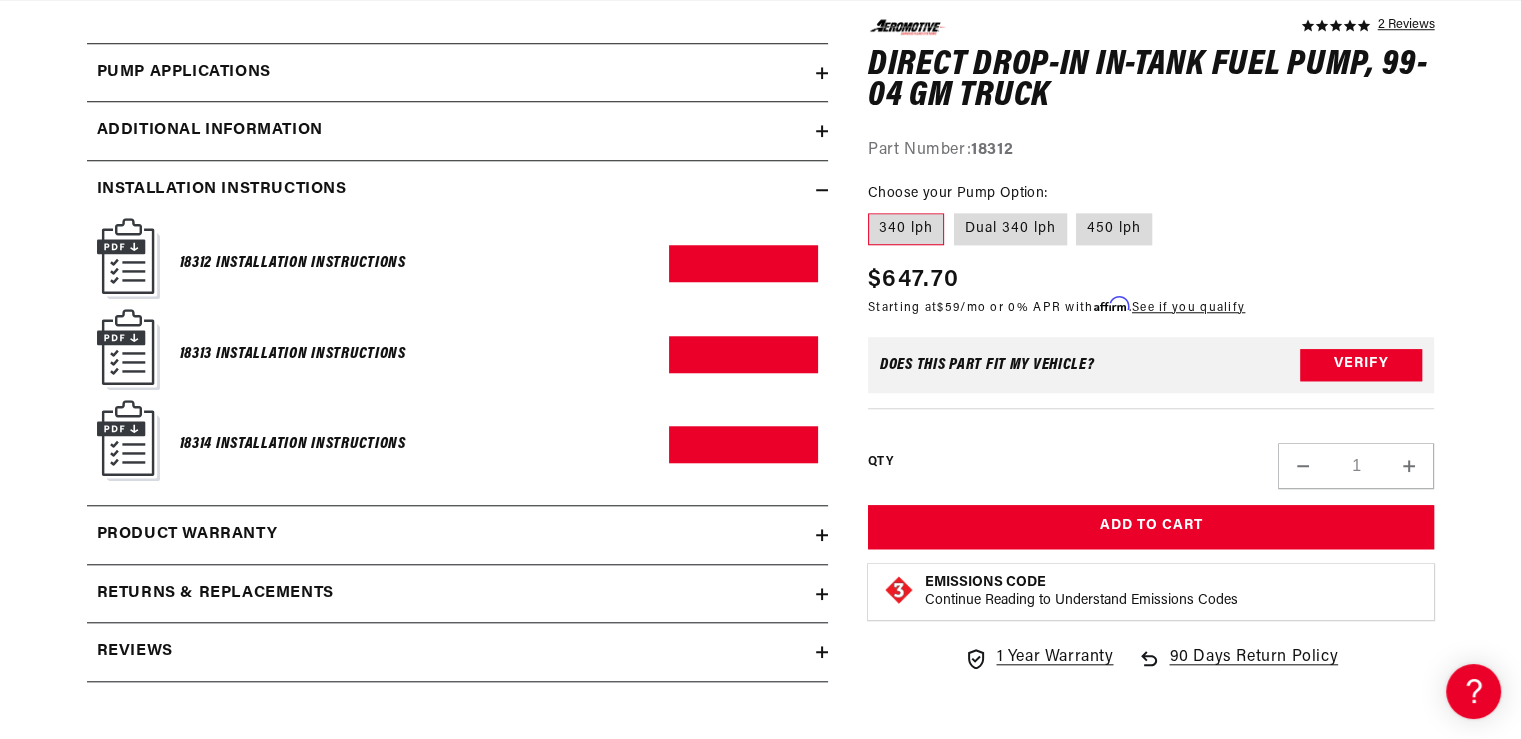 click at bounding box center (128, 258) 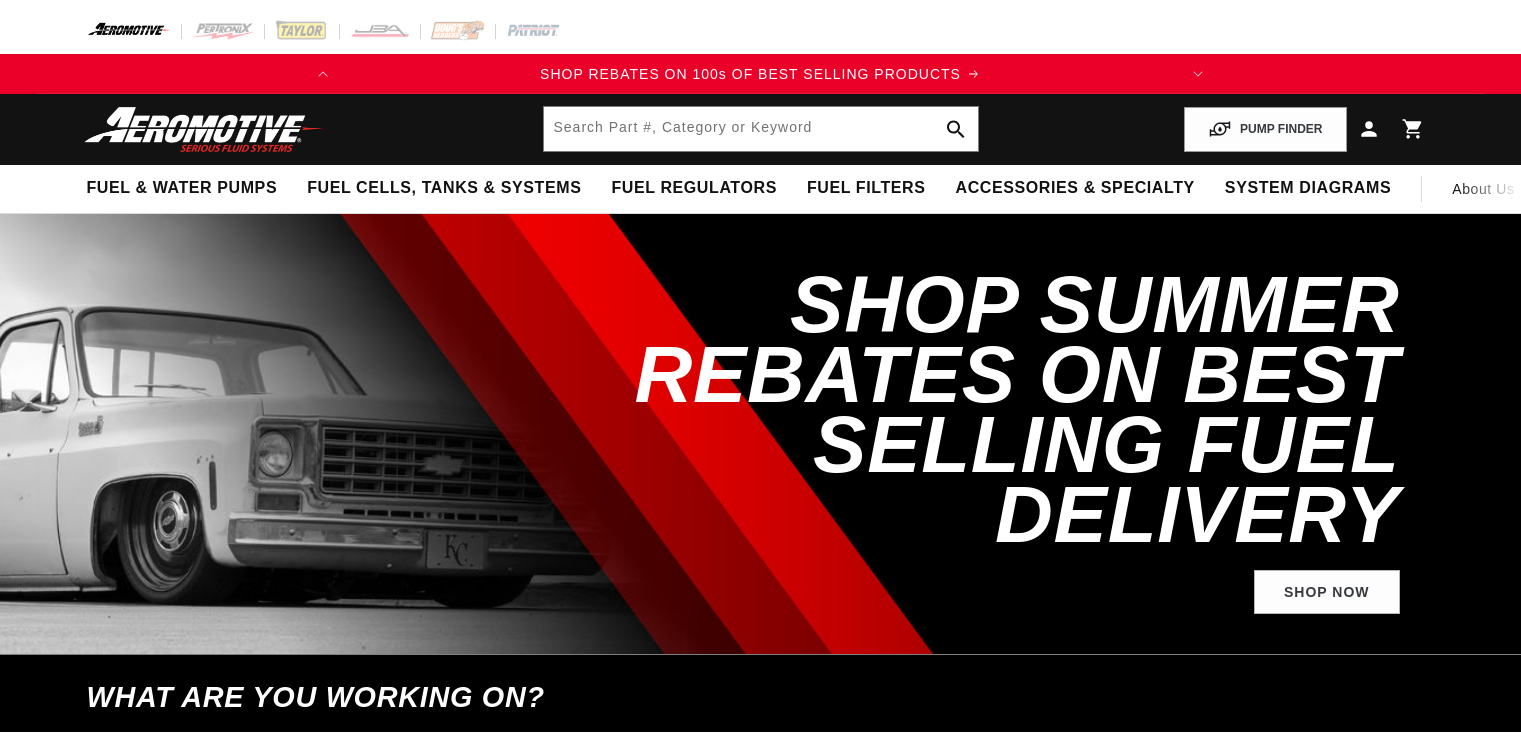 scroll, scrollTop: 0, scrollLeft: 0, axis: both 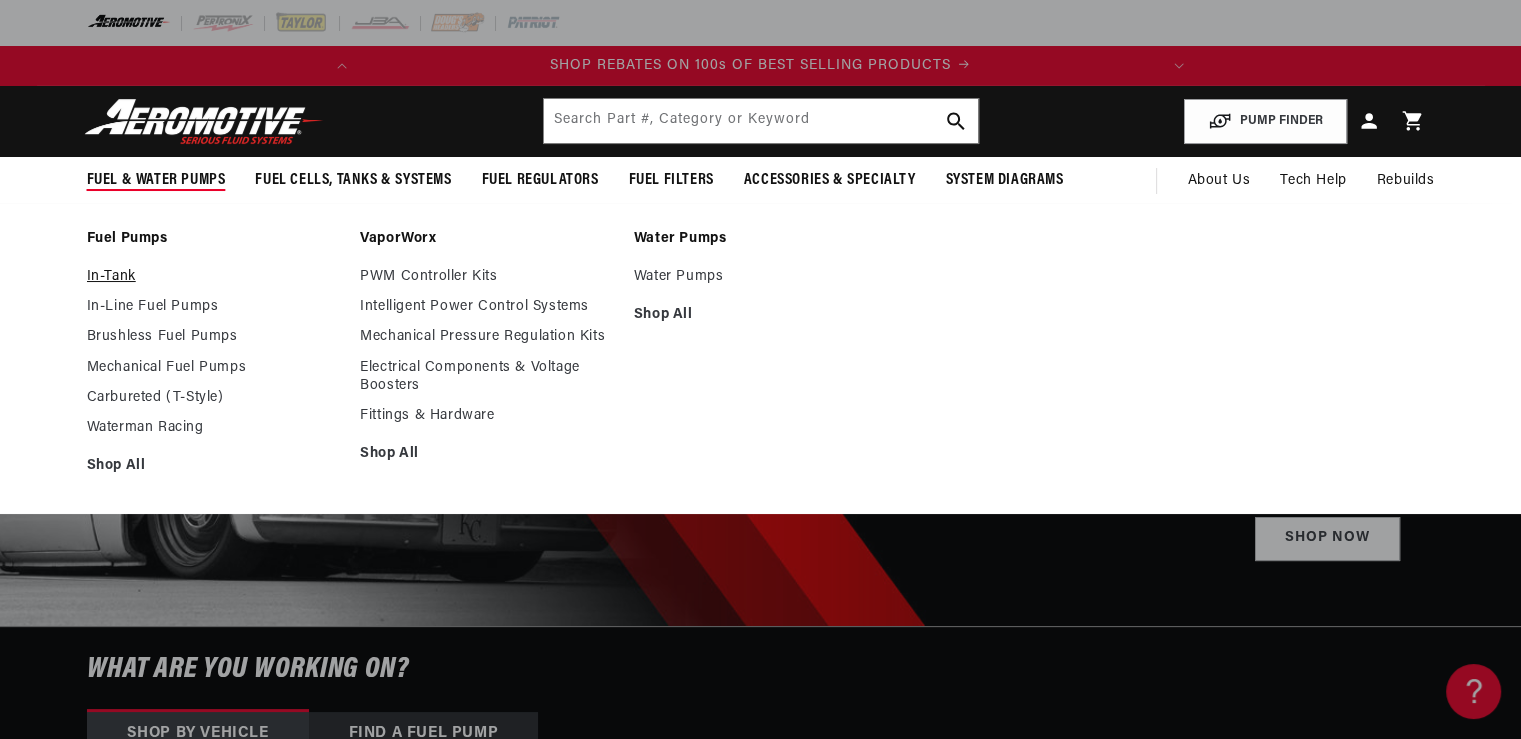 click on "In-Tank" at bounding box center [214, 277] 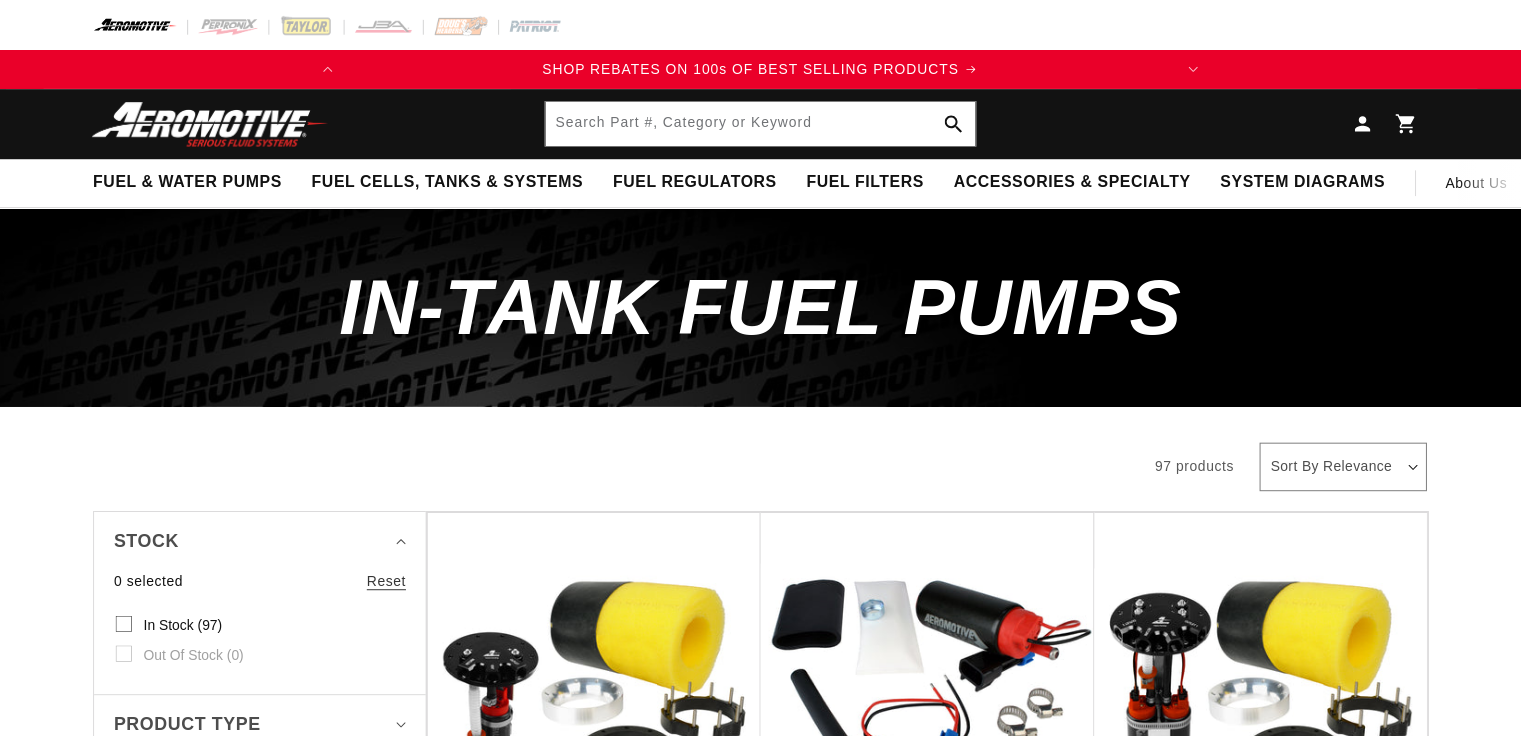 scroll, scrollTop: 0, scrollLeft: 0, axis: both 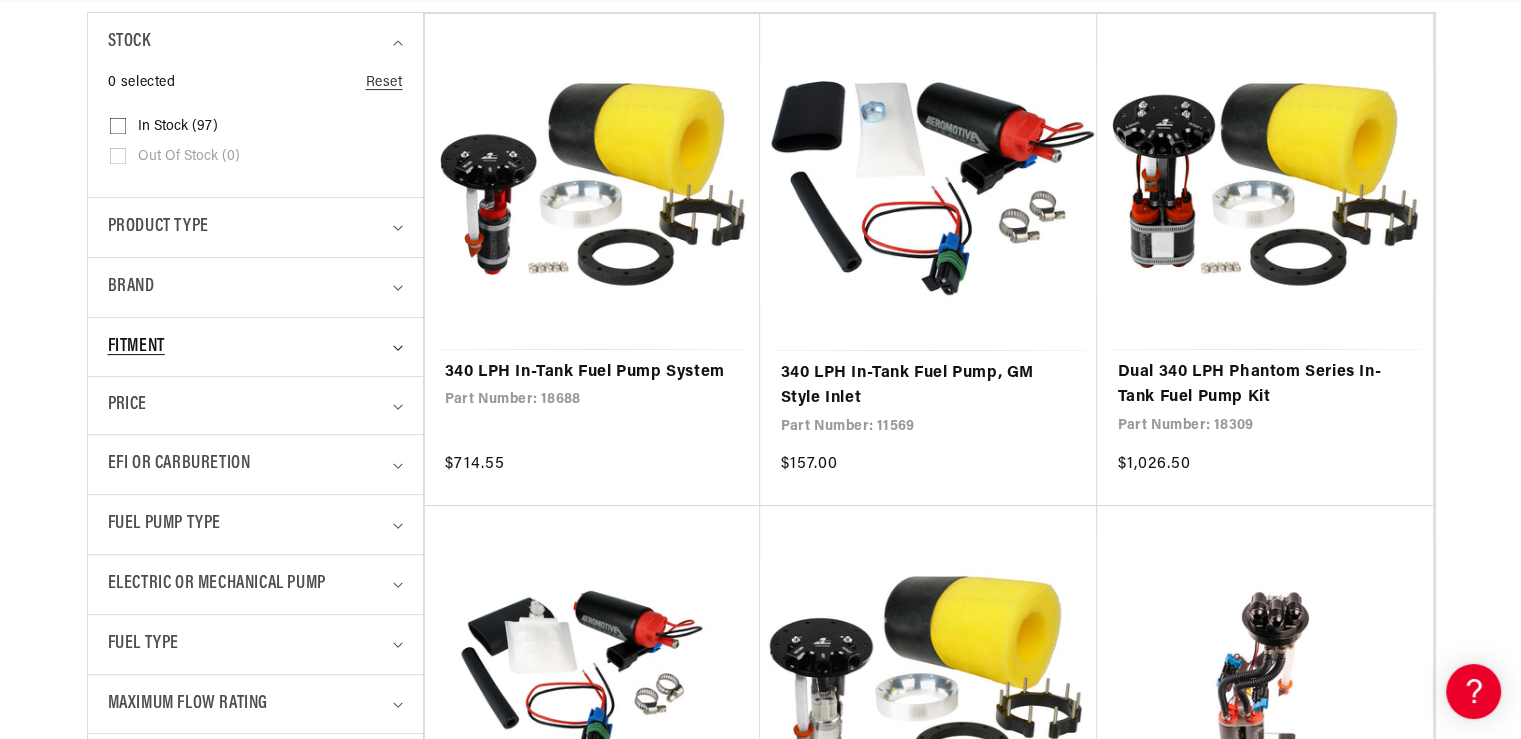click 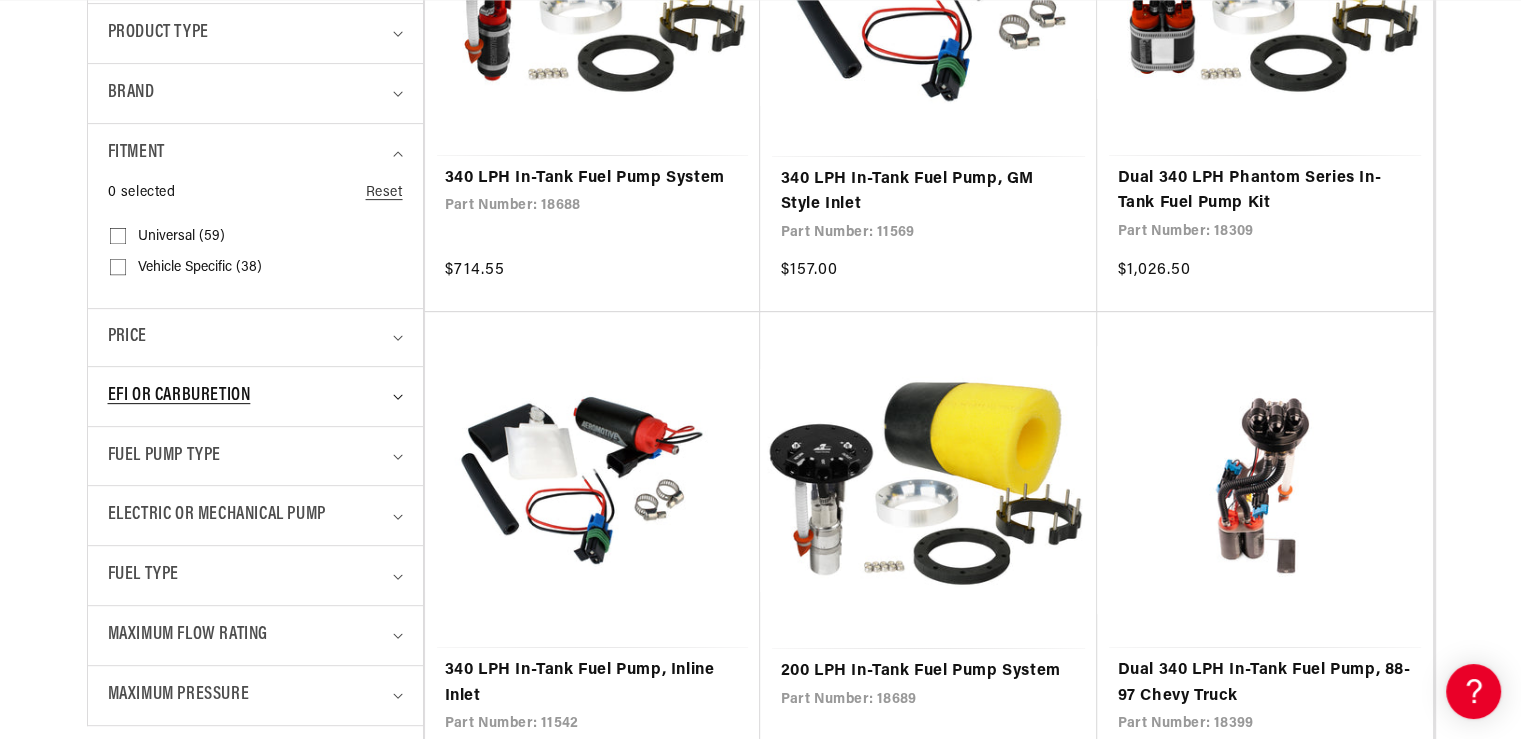 scroll, scrollTop: 700, scrollLeft: 0, axis: vertical 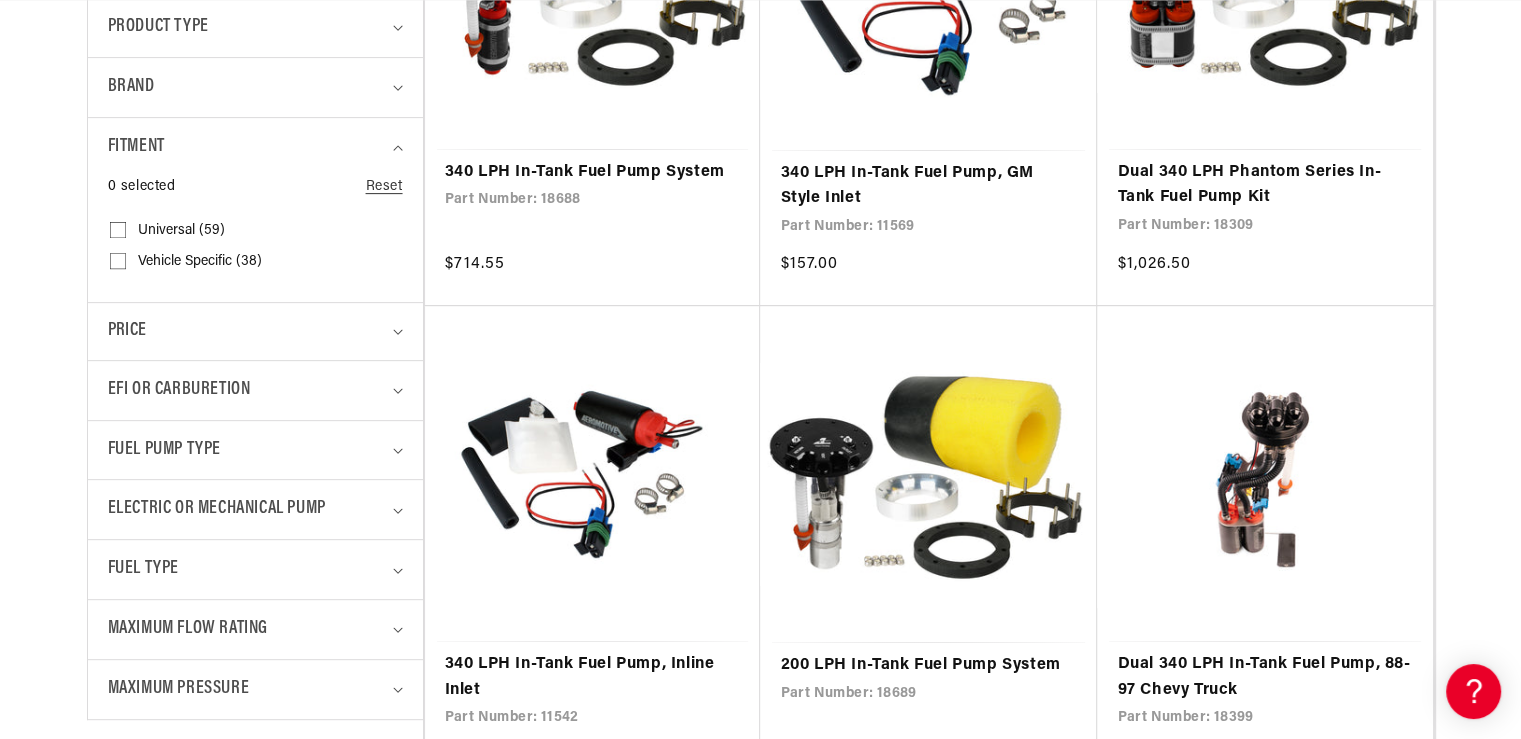 click on "Vehicle Specific (38)
Vehicle Specific (38 products)" at bounding box center [118, 265] 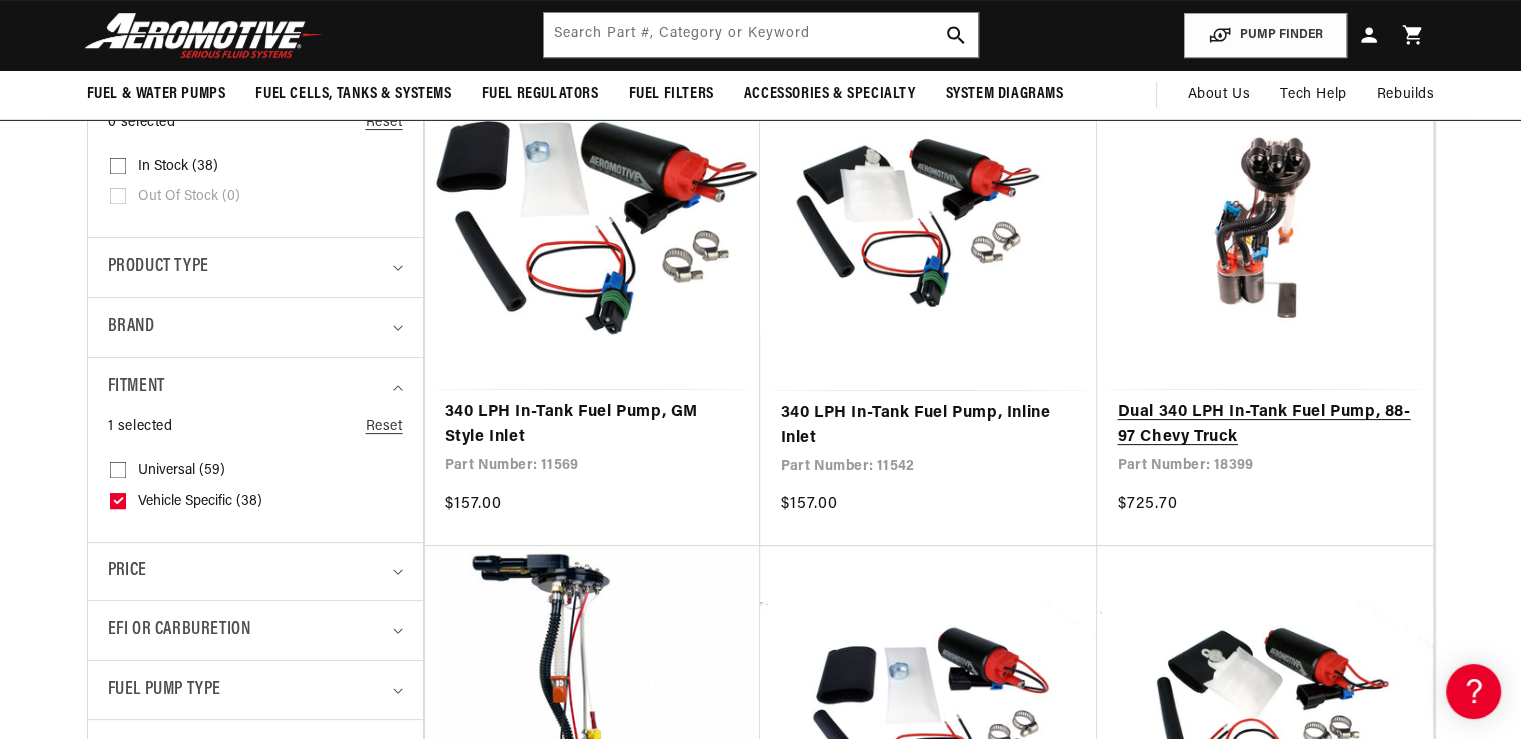 scroll, scrollTop: 400, scrollLeft: 0, axis: vertical 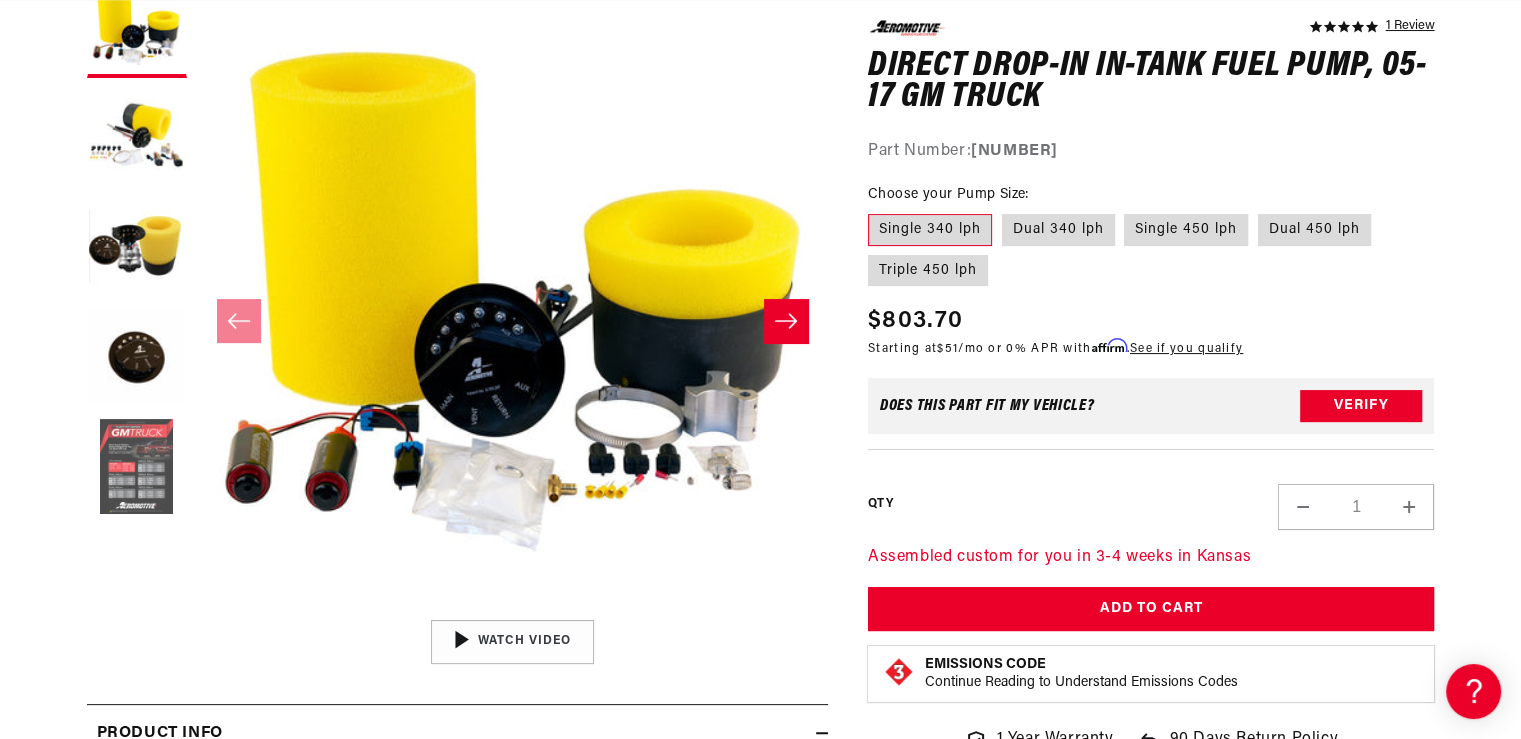 click at bounding box center [137, 468] 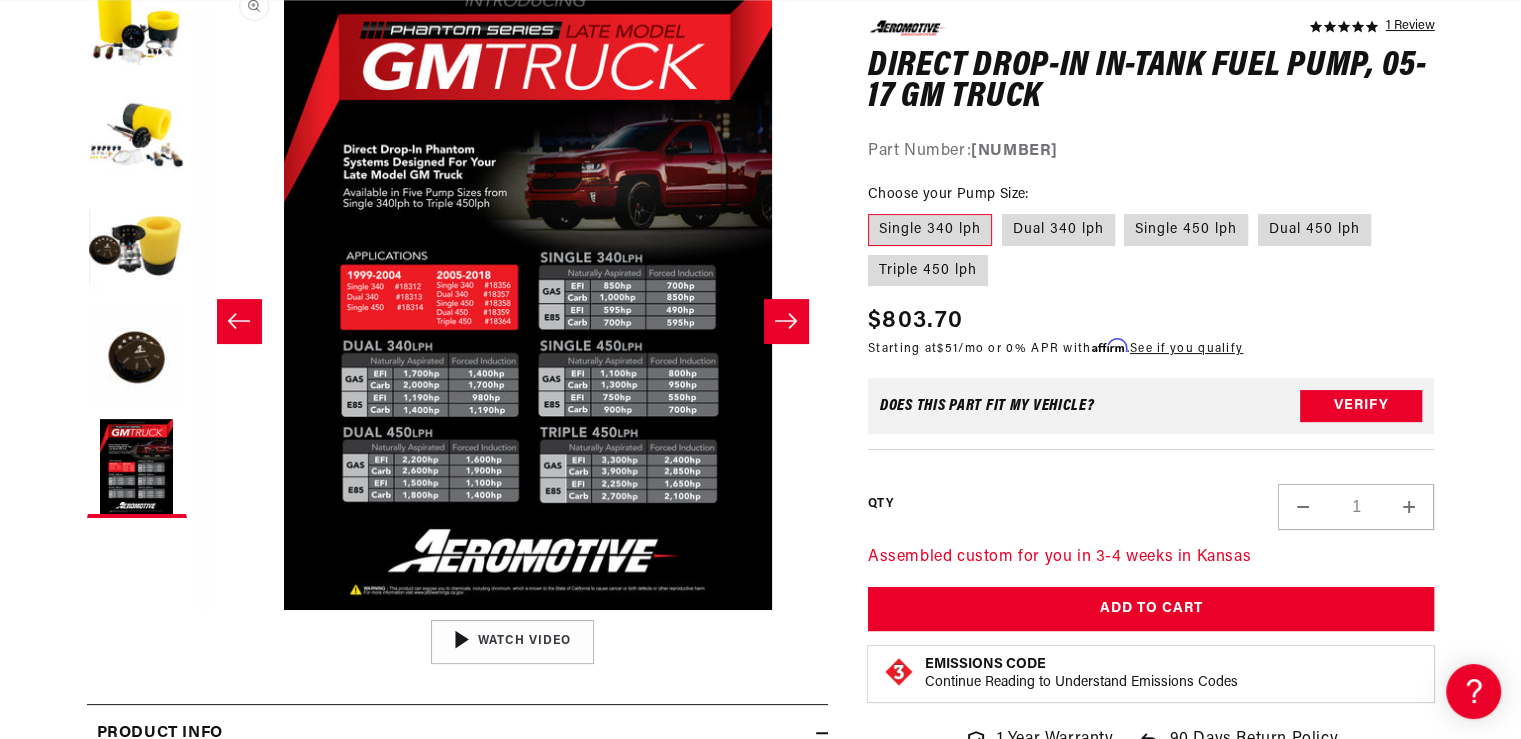 scroll, scrollTop: 0, scrollLeft: 2525, axis: horizontal 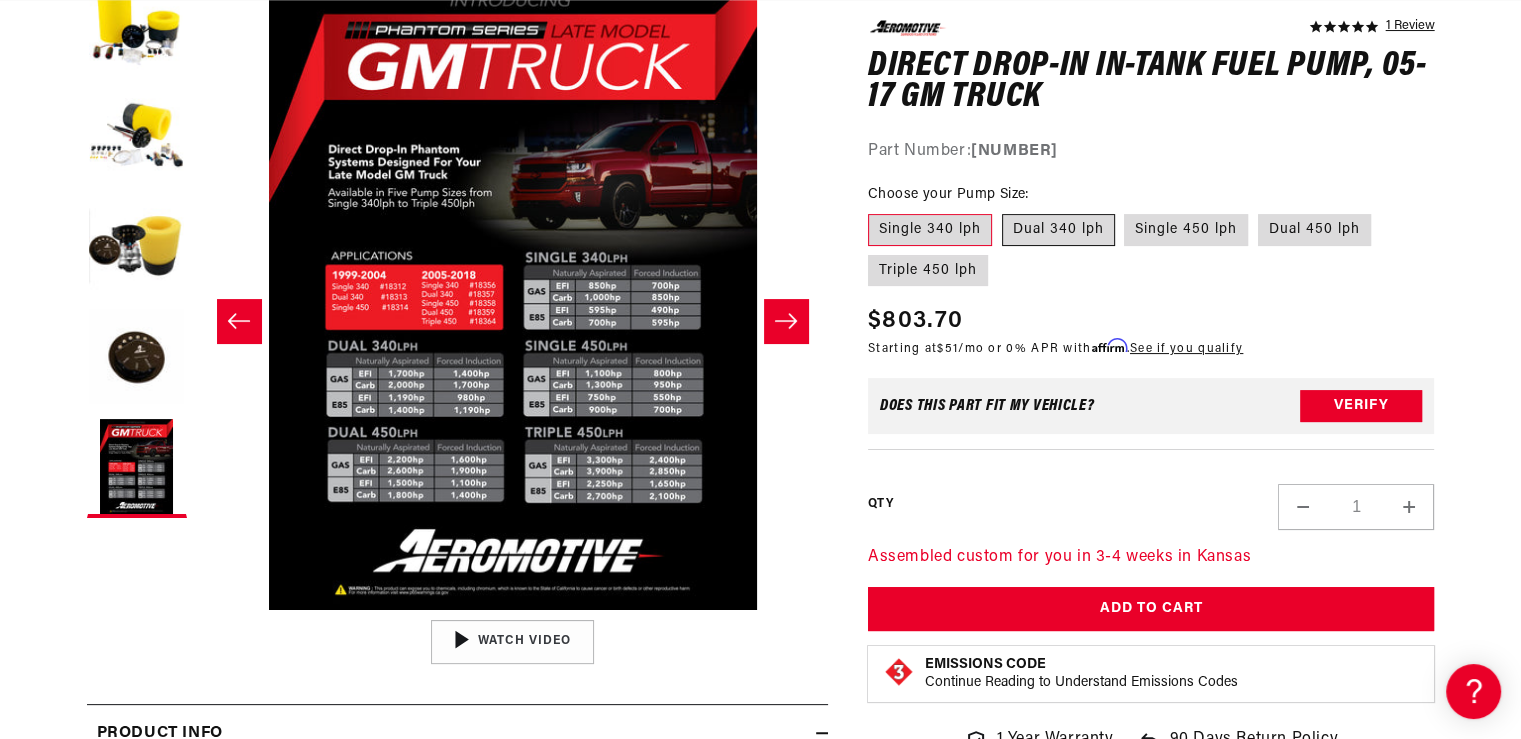 click on "Dual 340 lph" at bounding box center [1058, 230] 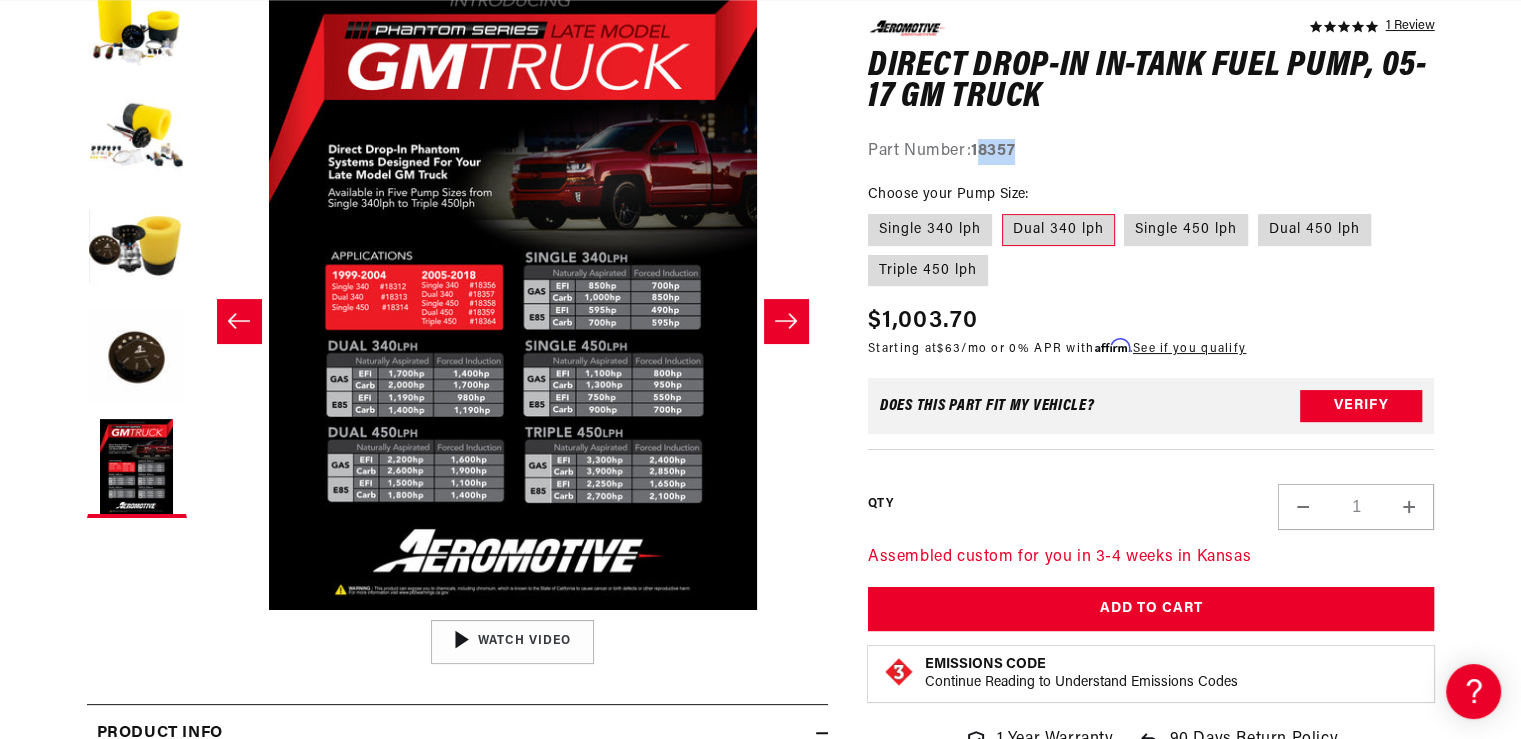 drag, startPoint x: 981, startPoint y: 151, endPoint x: 1027, endPoint y: 147, distance: 46.173584 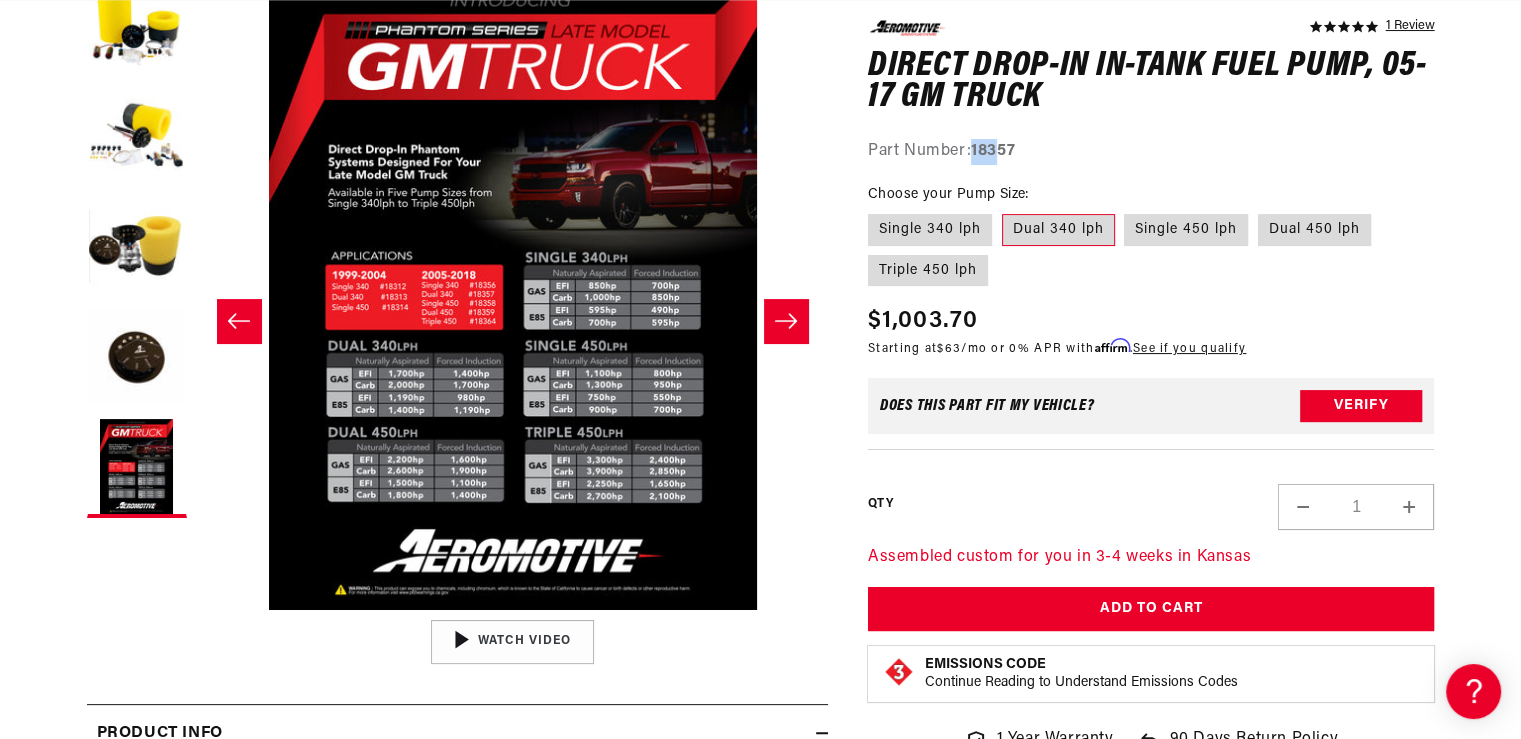 scroll, scrollTop: 0, scrollLeft: 791, axis: horizontal 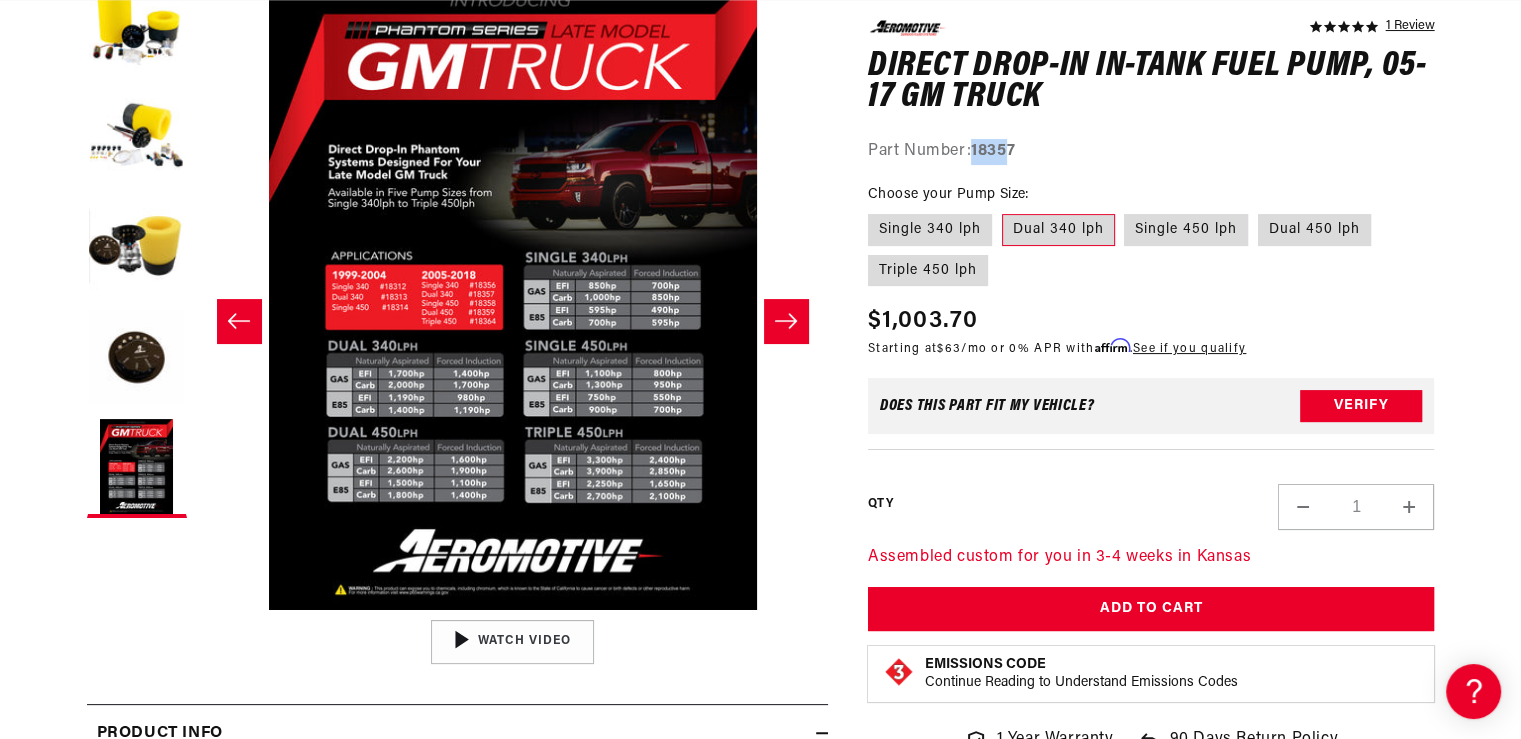 drag, startPoint x: 970, startPoint y: 151, endPoint x: 1012, endPoint y: 148, distance: 42.107006 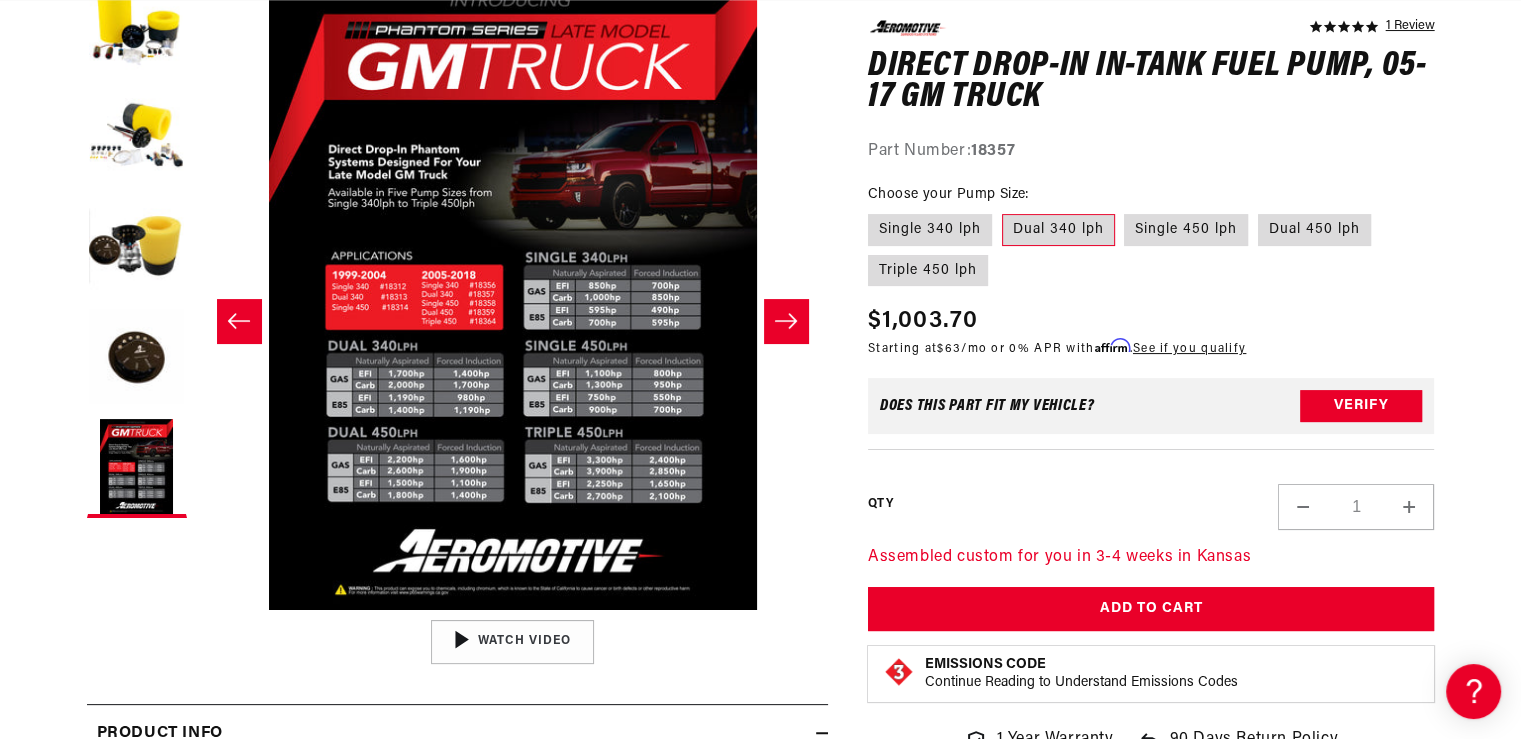 click on "Part Number:  18357" at bounding box center [1151, 151] 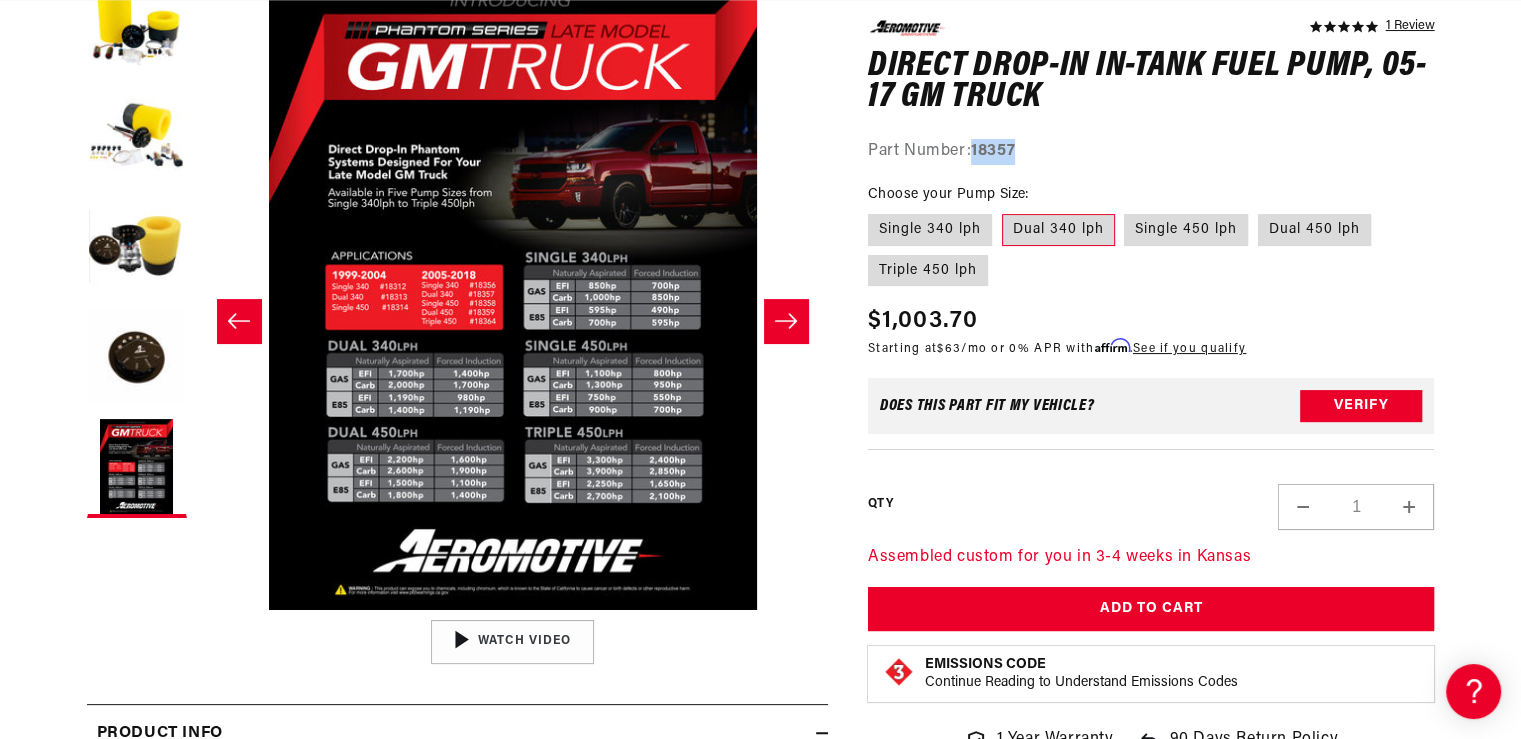 drag, startPoint x: 976, startPoint y: 149, endPoint x: 1021, endPoint y: 149, distance: 45 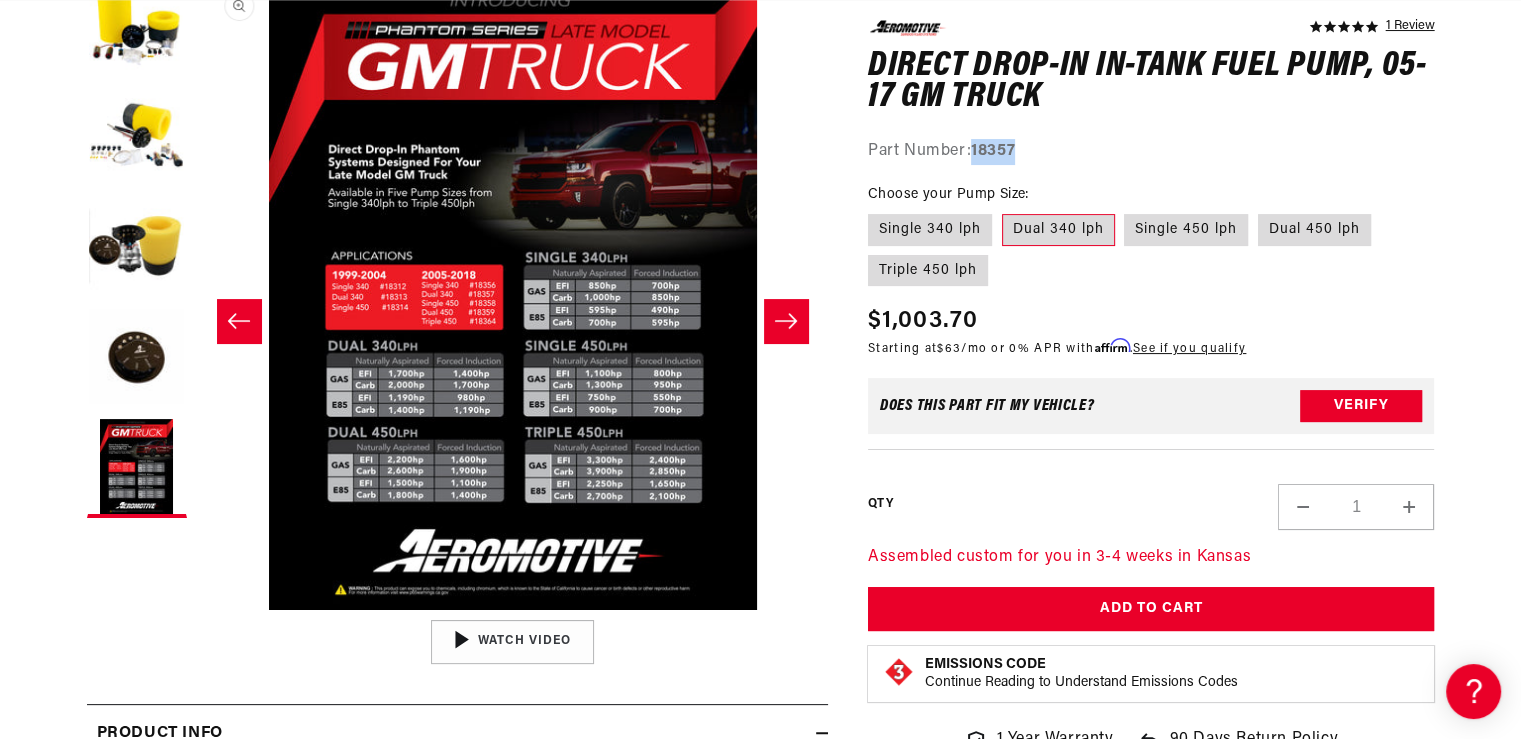 scroll, scrollTop: 0, scrollLeft: 791, axis: horizontal 